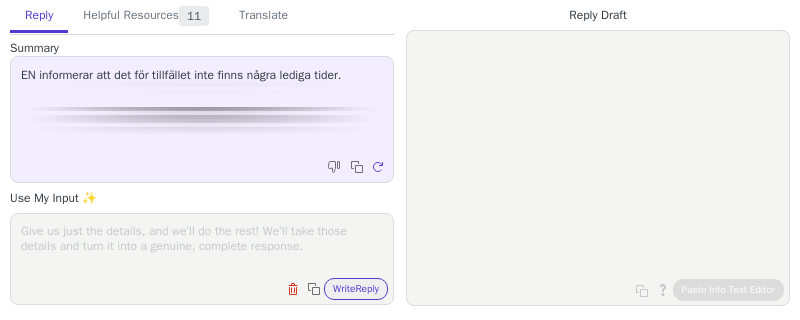 scroll, scrollTop: 0, scrollLeft: 0, axis: both 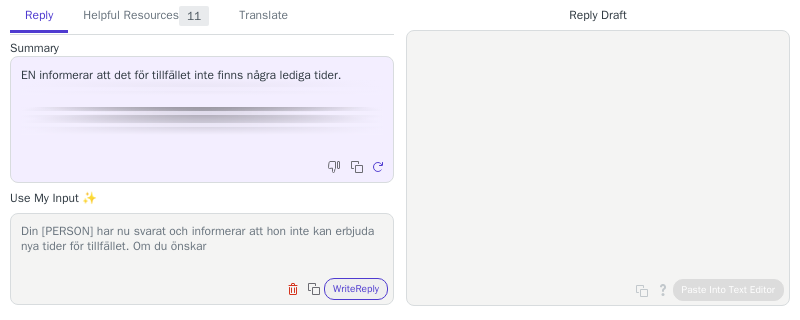 click on "Din [PERSON] har nu svarat och informerar att hon inte kan erbjuda nya tider för tillfället. Om du önskar" at bounding box center (202, 246) 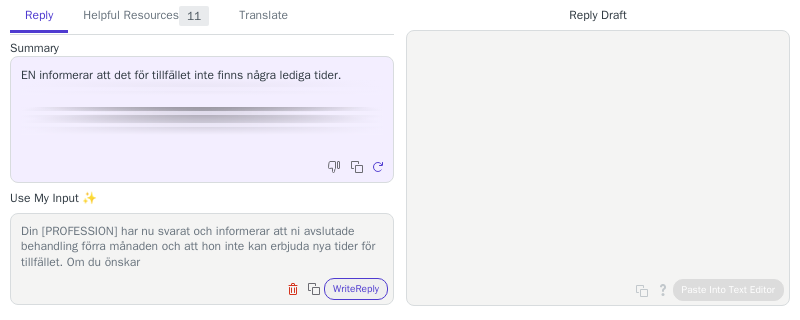 click on "Din [PROFESSION] har nu svarat och informerar att ni avslutade behandling förra månaden och att hon inte kan erbjuda nya tider för tillfället. Om du önskar" at bounding box center (202, 246) 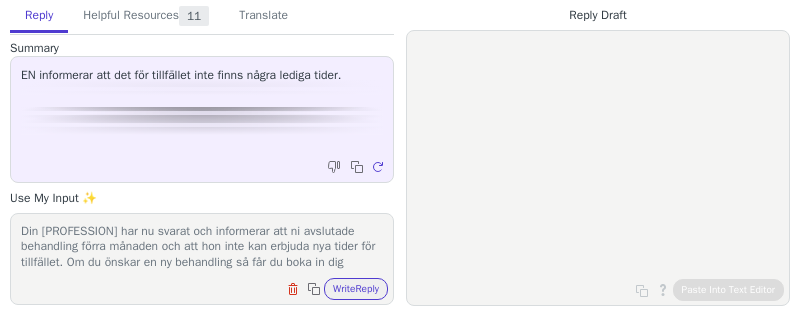 scroll, scrollTop: 16, scrollLeft: 0, axis: vertical 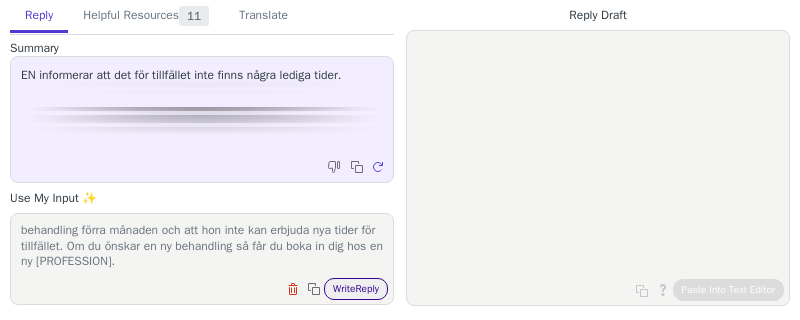 type on "Din [PROFESSION] har nu svarat och informerar att ni avslutade behandling förra månaden och att hon inte kan erbjuda nya tider för tillfället. Om du önskar en ny behandling så får du boka in dig hos en ny [PROFESSION]." 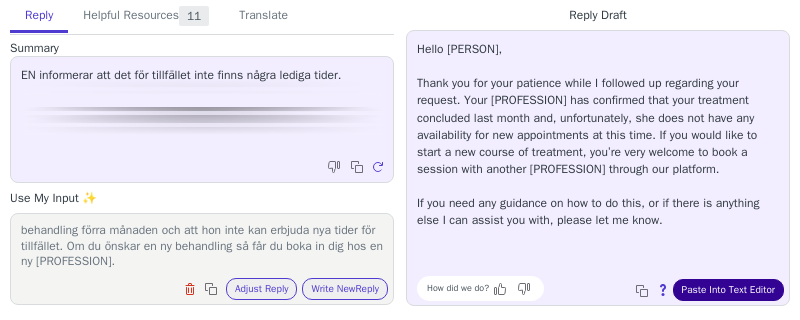 click on "Paste Into Text Editor" at bounding box center [728, 290] 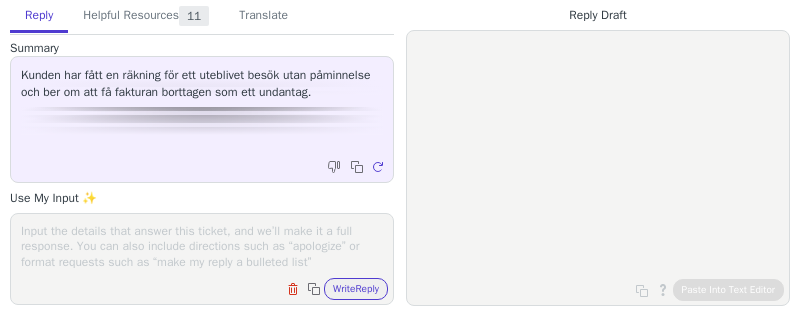 scroll, scrollTop: 0, scrollLeft: 0, axis: both 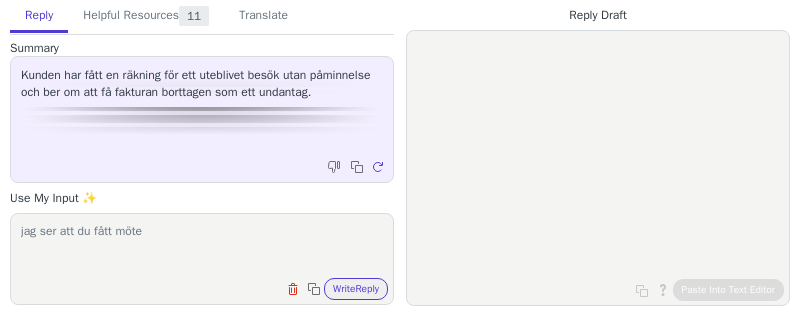 click on "jag ser att du fått möte" at bounding box center (202, 246) 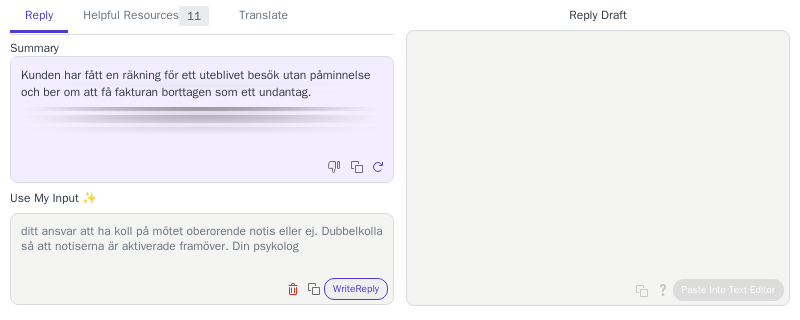 scroll, scrollTop: 0, scrollLeft: 0, axis: both 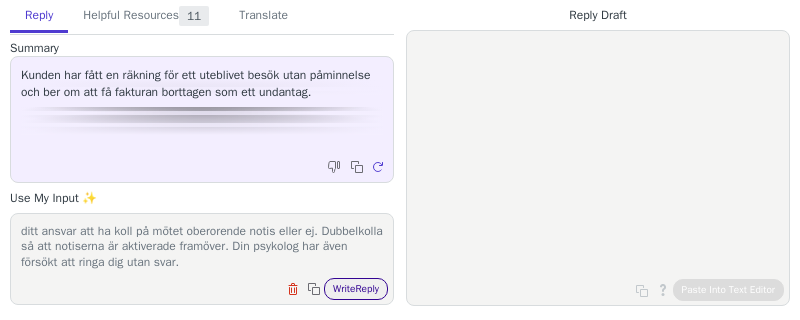 type on "ditt ansvar att ha koll på mötet oberorende notis eller ej. Dubbelkolla så att notiserna är aktiverade framöver. Din psykolog har även försökt att ringa dig utan svar." 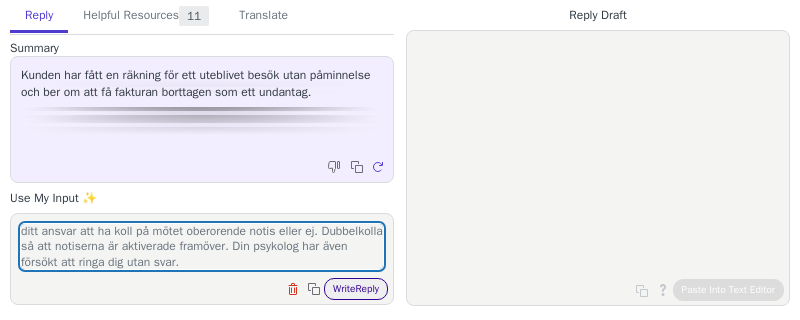 click on "Write  Reply" at bounding box center [356, 289] 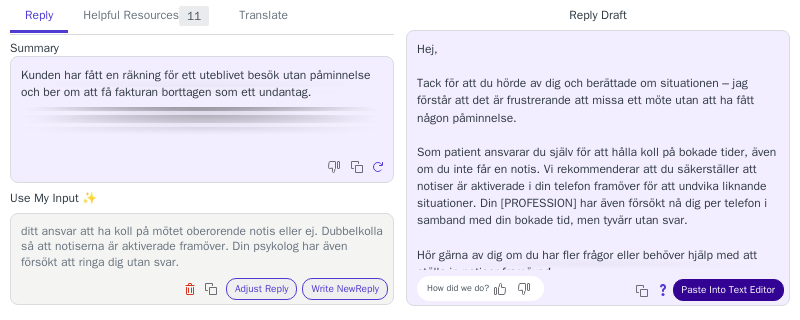 click on "Paste Into Text Editor" at bounding box center [728, 290] 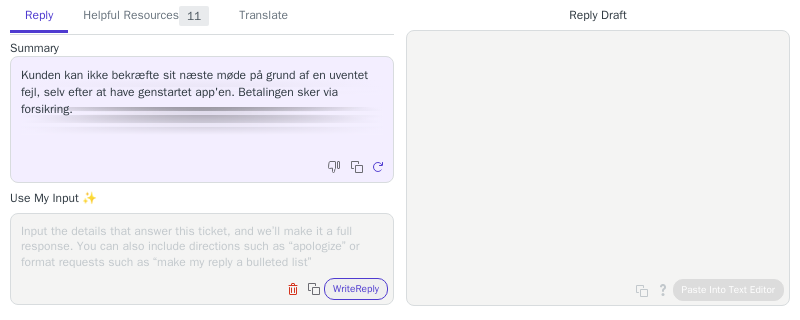 scroll, scrollTop: 0, scrollLeft: 0, axis: both 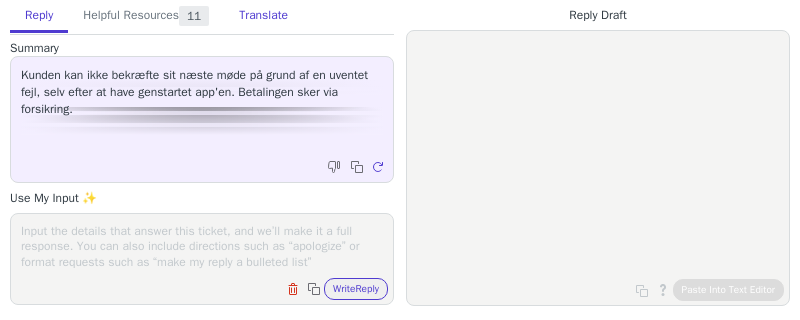 click on "Translate" at bounding box center (263, 16) 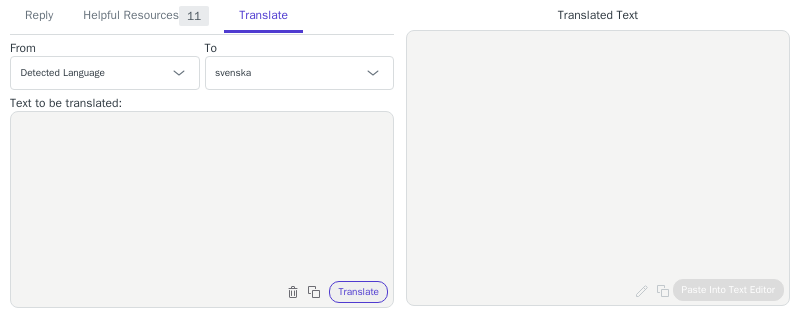 click at bounding box center [202, 197] 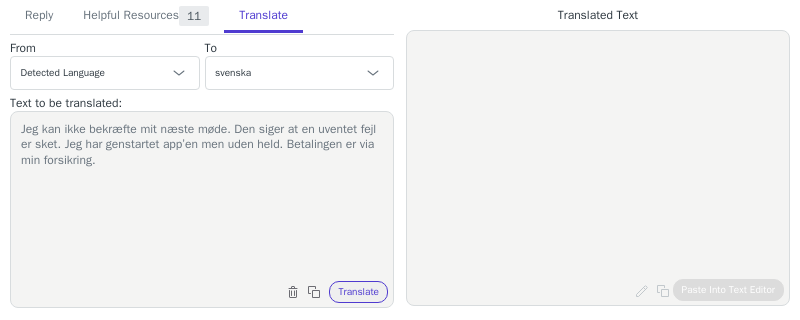 type on "Jeg kan ikke bekræfte mit næste møde. Den siger at en uventet fejl er sket. Jeg har genstartet app’en men uden held. Betalingen er via min forsikring." 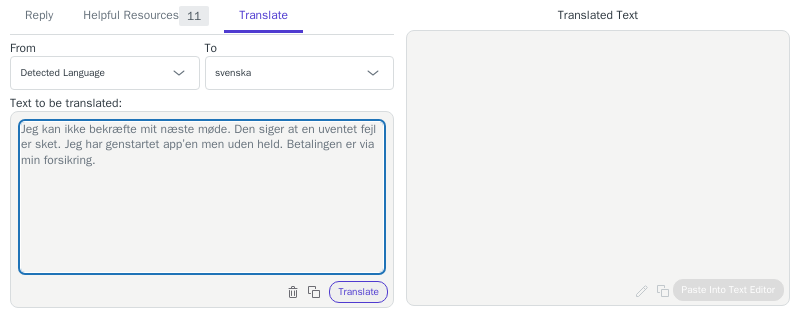 click on "Jeg kan ikke bekræfte mit næste møde. Den siger at en uventet fejl er sket. Jeg har genstartet app’en men uden held. Betalingen er via min forsikring. Clear text Copy to clipboard Translate" at bounding box center (202, 209) 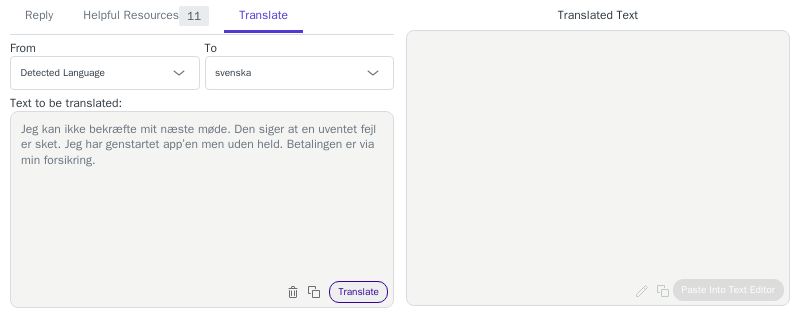 click on "Translate" at bounding box center [358, 292] 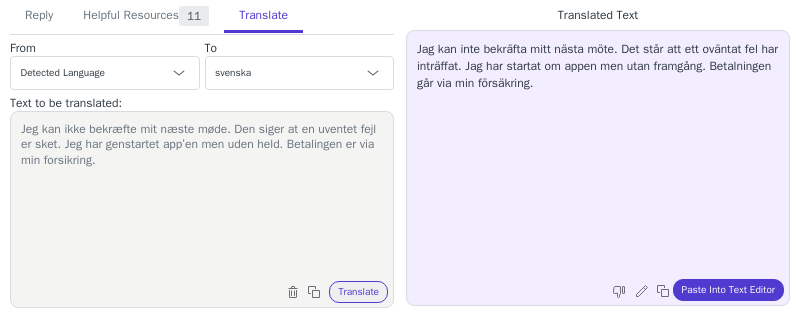 drag, startPoint x: 226, startPoint y: 170, endPoint x: 2, endPoint y: 46, distance: 256.03125 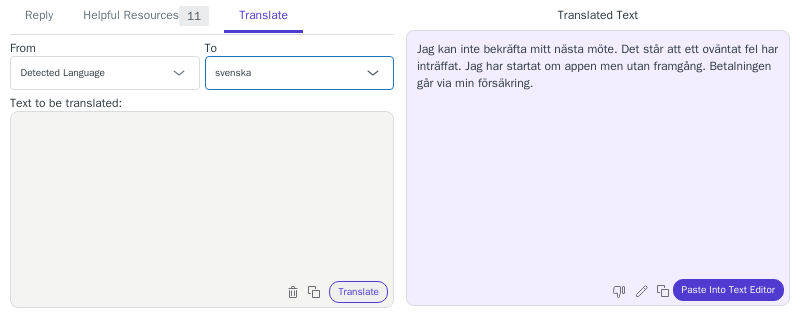 type 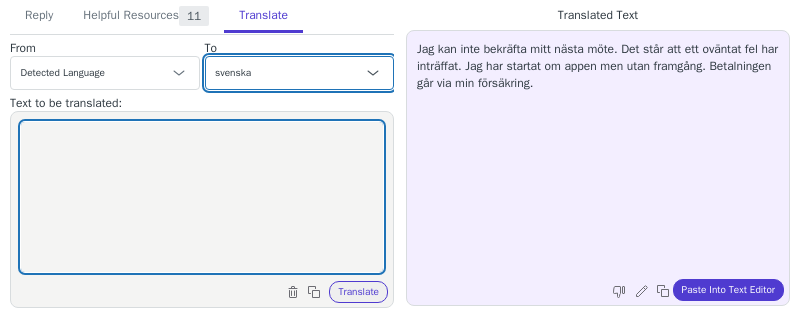 click on "Czech engelska (USA) - English (United States) danska - dansk nederländska - Nederlands French French (Canada) German Italian Japanese Korean norskt bokmål - norsk bokmål Polish Portuguese Portuguese (Brazil) Slovak Spanish svenska engelska (Storbritannien) - English (United Kingdom) nederländska (Belgien) - Nederlands (België) svenska (Sverige)" at bounding box center (300, 73) 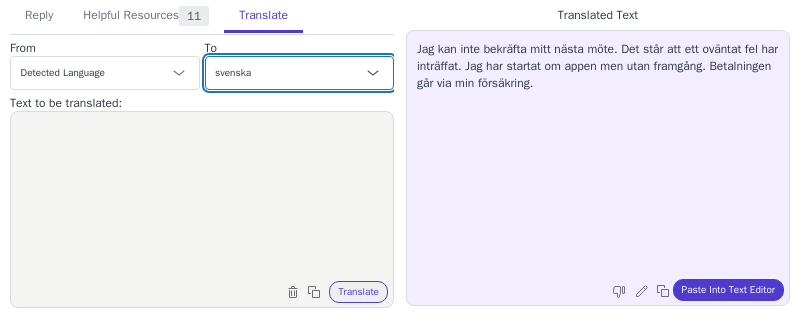 select on "da" 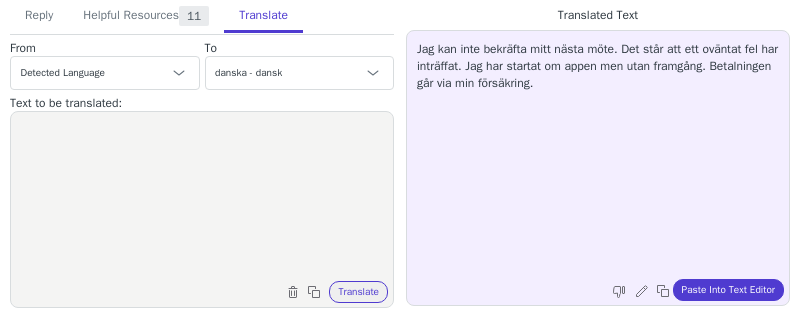 click at bounding box center (202, 197) 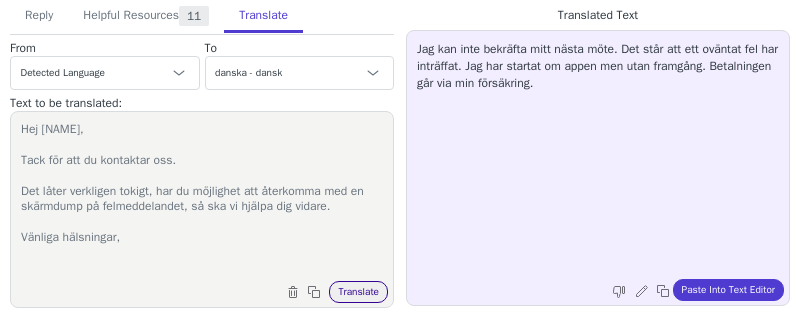 type on "Hej [NAME],
Tack för att du kontaktar oss.
Det låter verkligen tokigt, har du möjlighet att återkomma med en skärmdump på felmeddelandet, så ska vi hjälpa dig vidare.
Vänliga hälsningar," 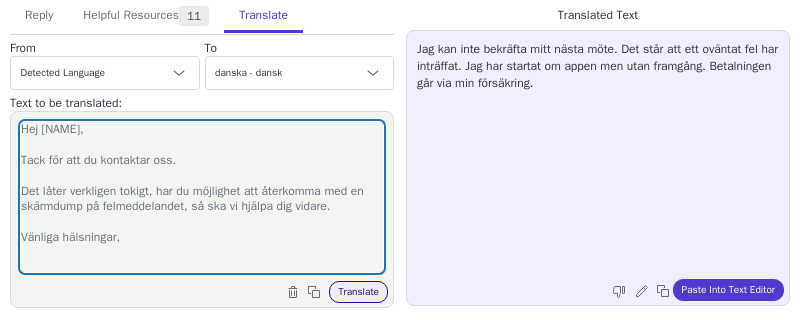 click on "Translate" at bounding box center [358, 292] 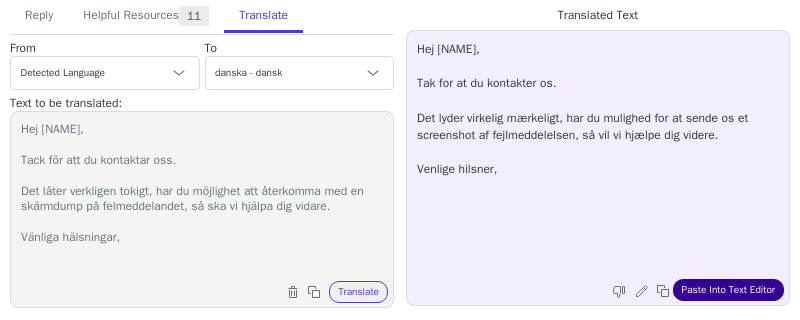 click on "Paste Into Text Editor" at bounding box center (728, 290) 